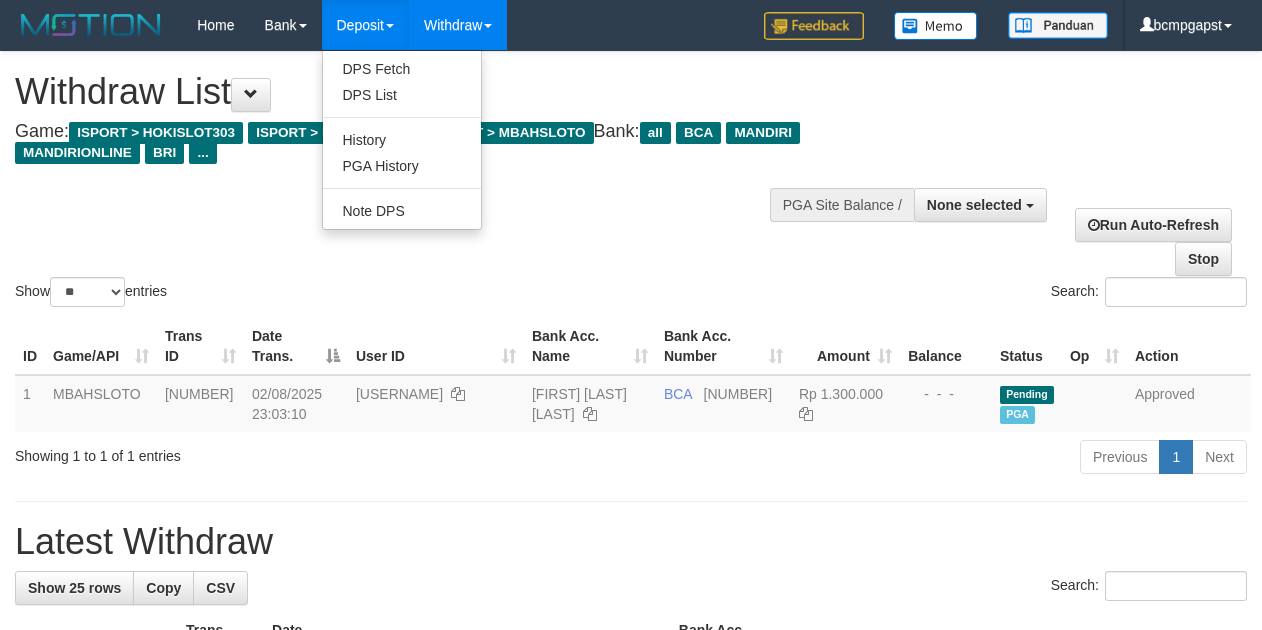 select 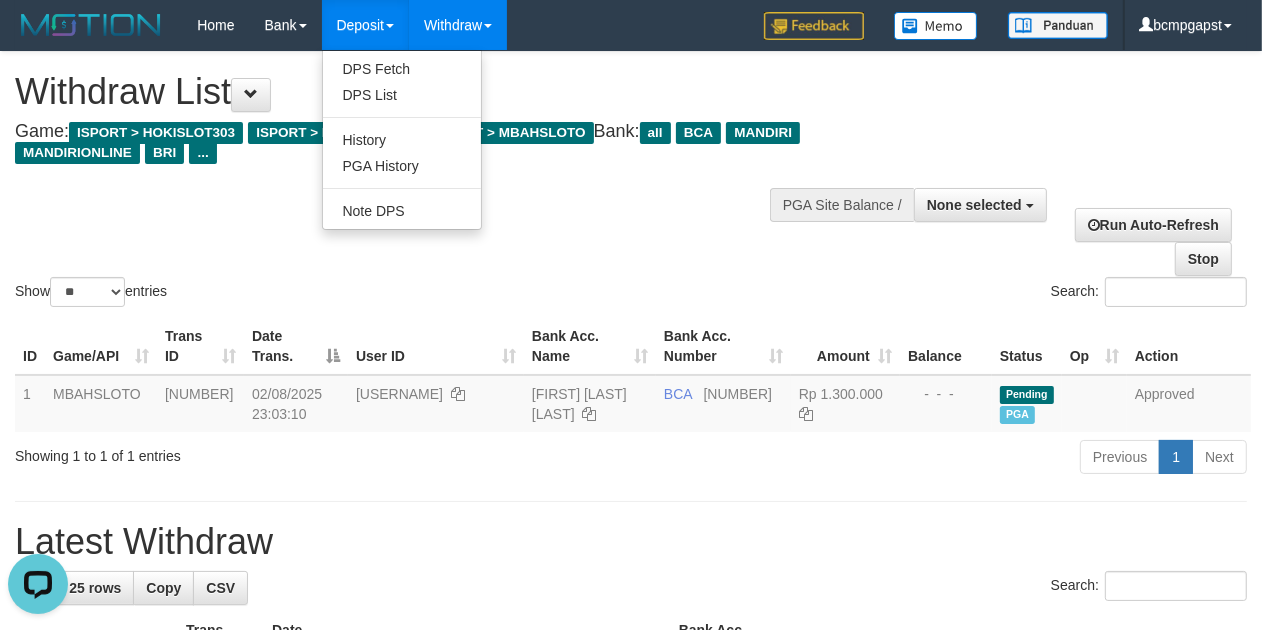 scroll, scrollTop: 0, scrollLeft: 0, axis: both 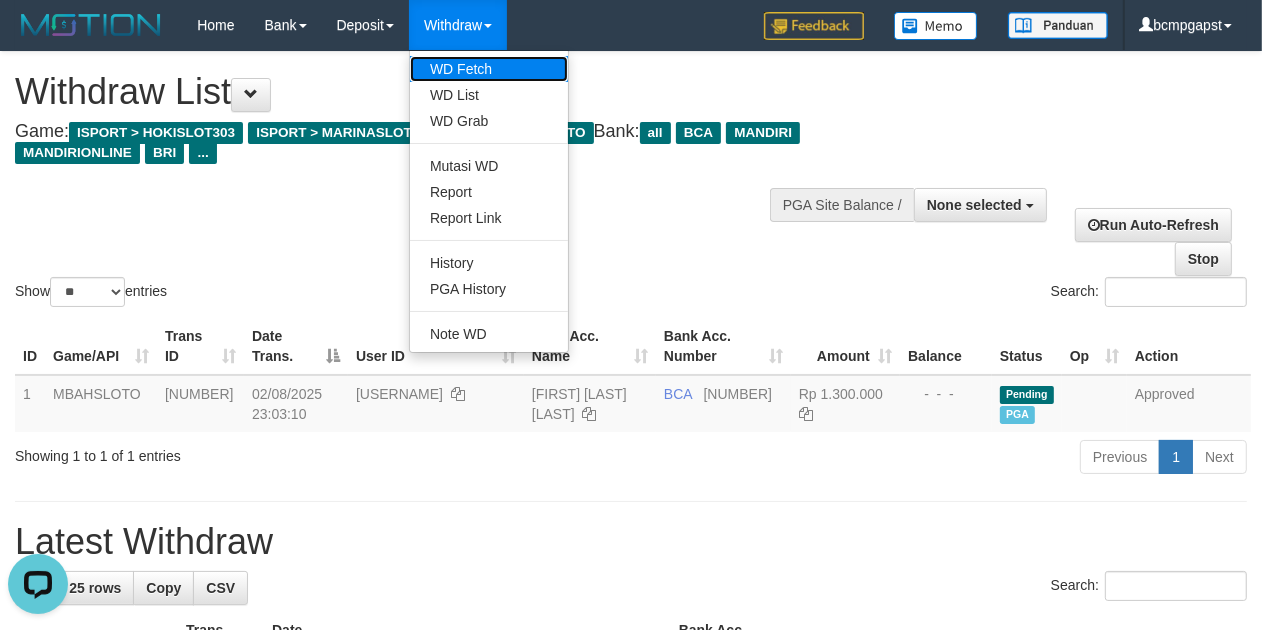 click on "WD Fetch" at bounding box center [489, 69] 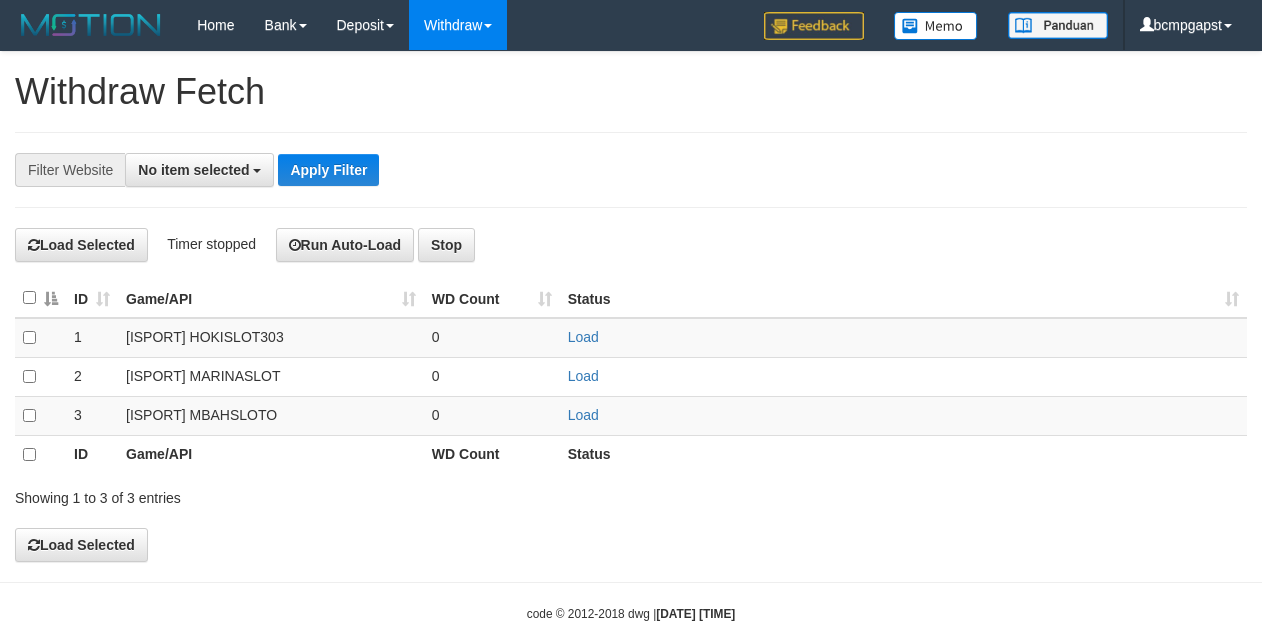 select 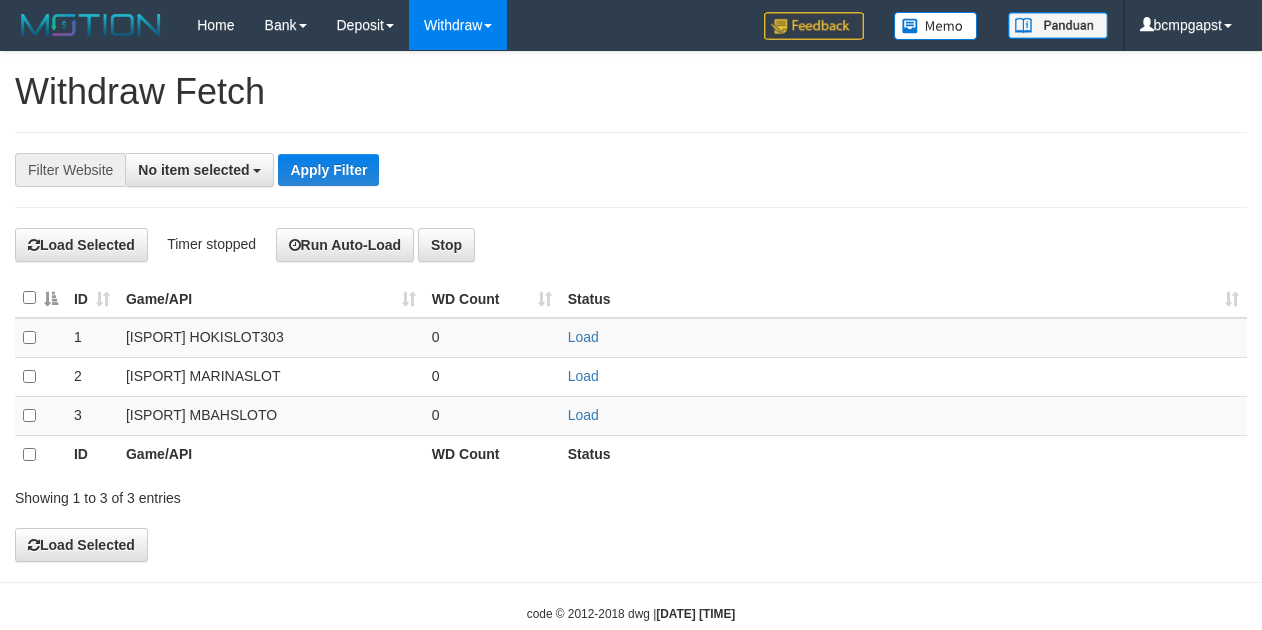 scroll, scrollTop: 0, scrollLeft: 0, axis: both 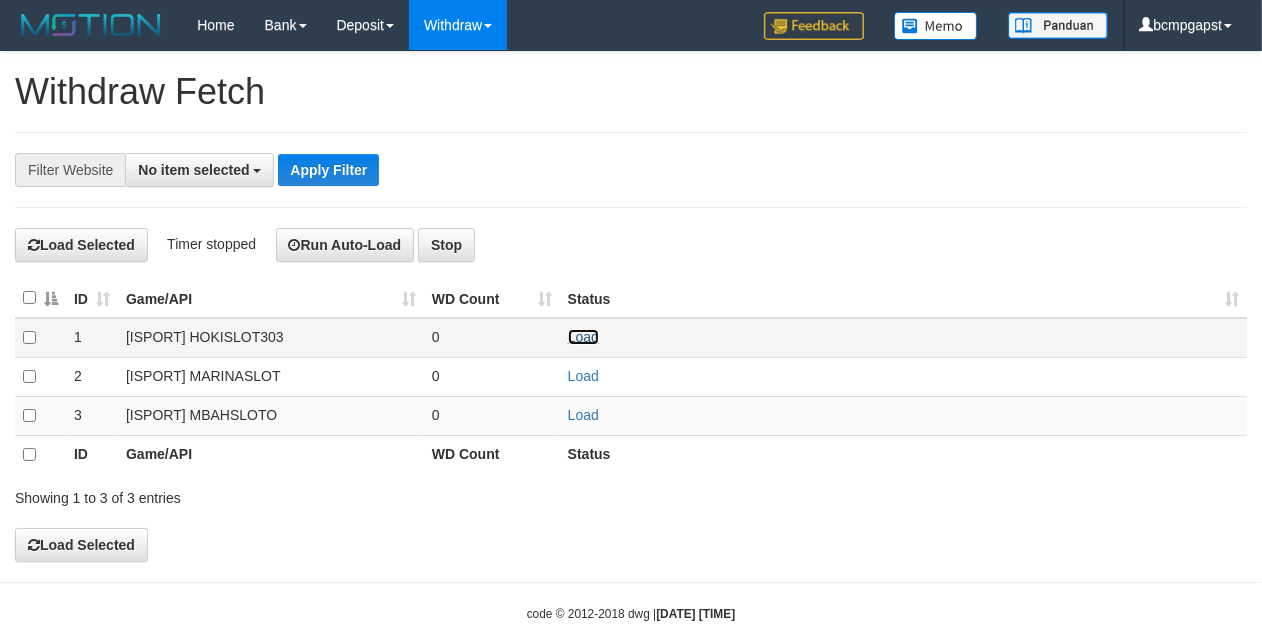 click on "Load" at bounding box center (583, 337) 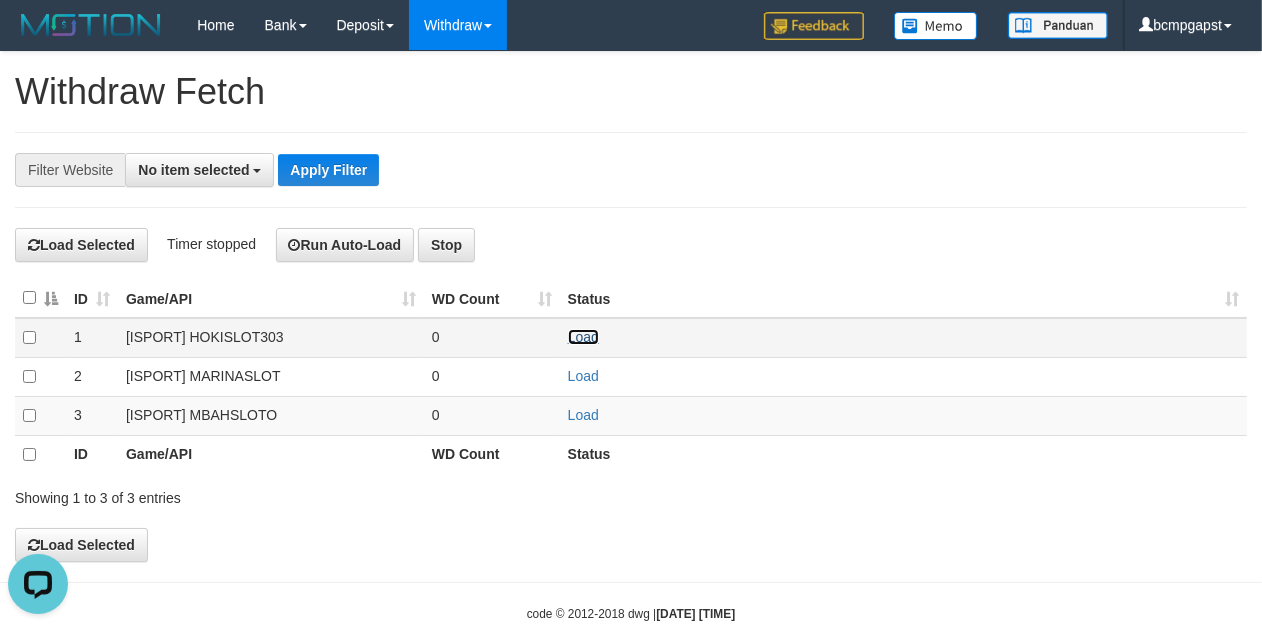 scroll, scrollTop: 0, scrollLeft: 0, axis: both 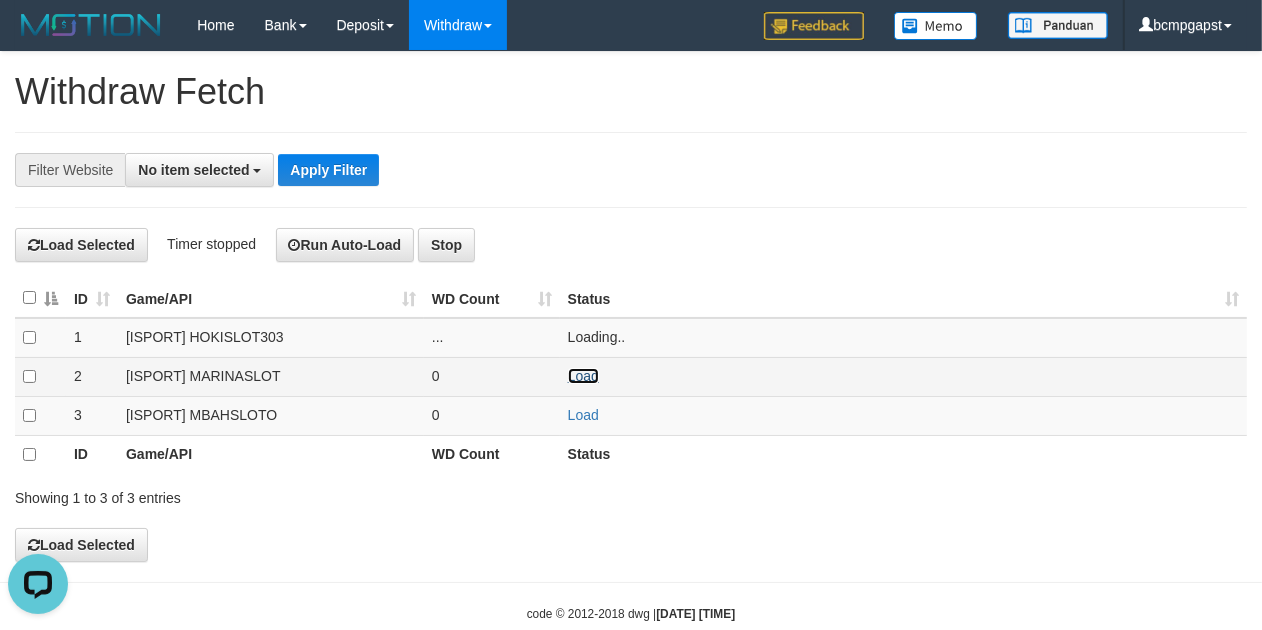 click on "Load" at bounding box center (583, 376) 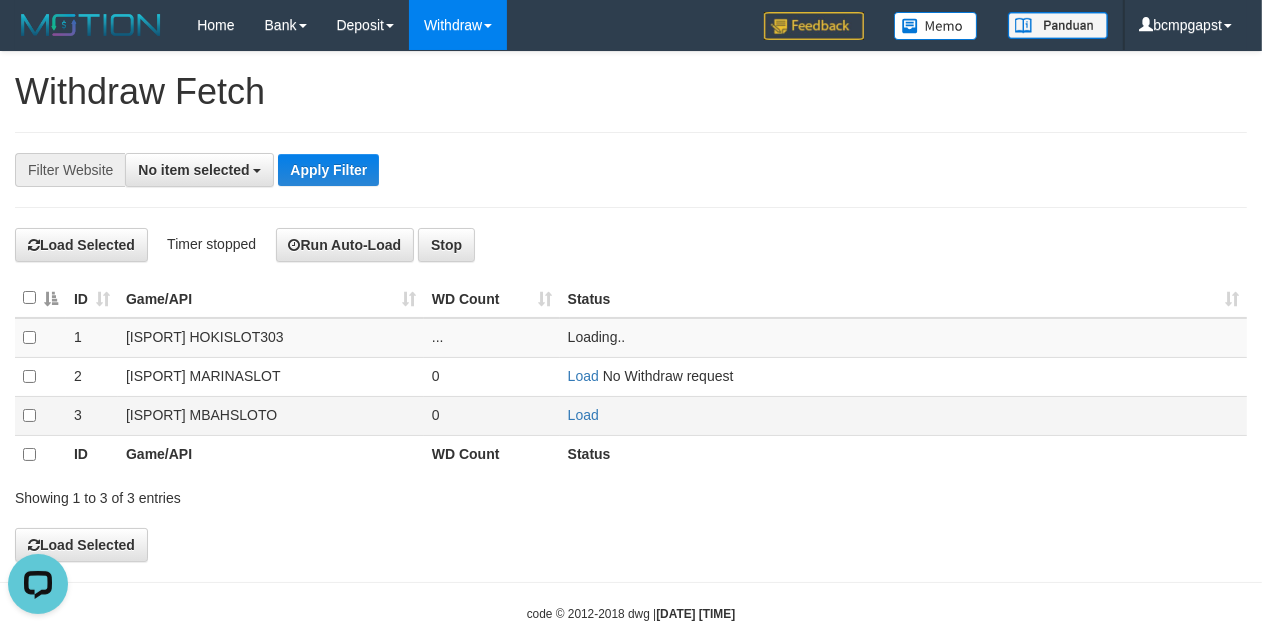 click on "Load" at bounding box center [903, 415] 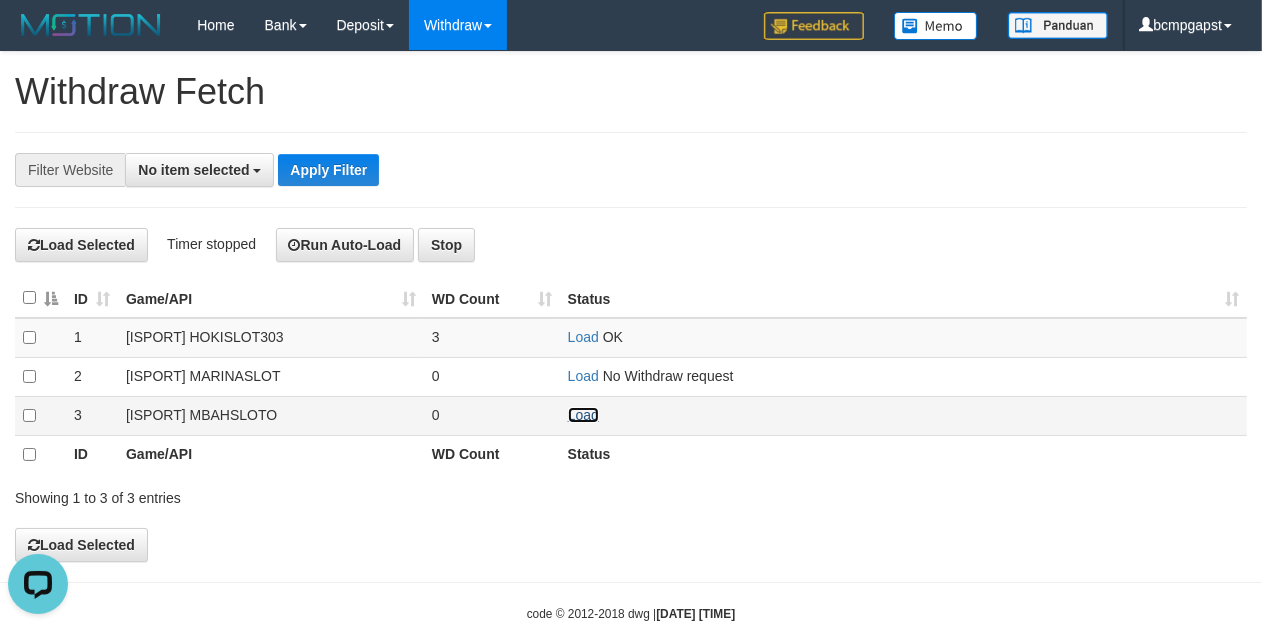 click on "Load" at bounding box center (583, 415) 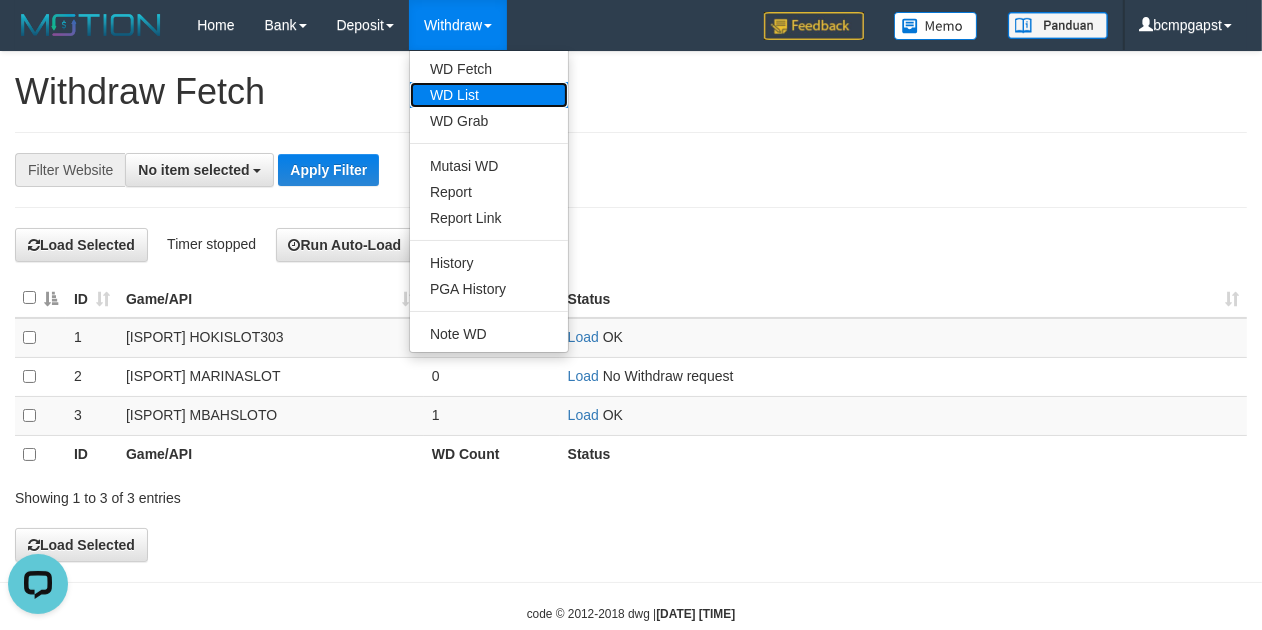 click on "WD List" at bounding box center (489, 95) 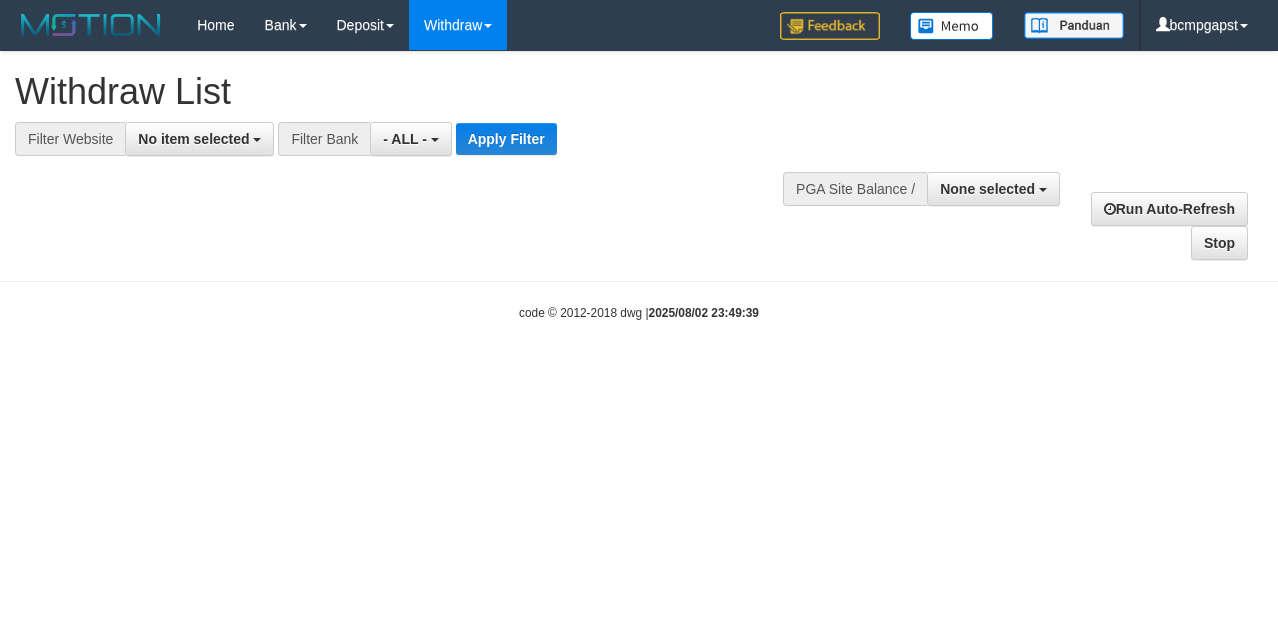 select 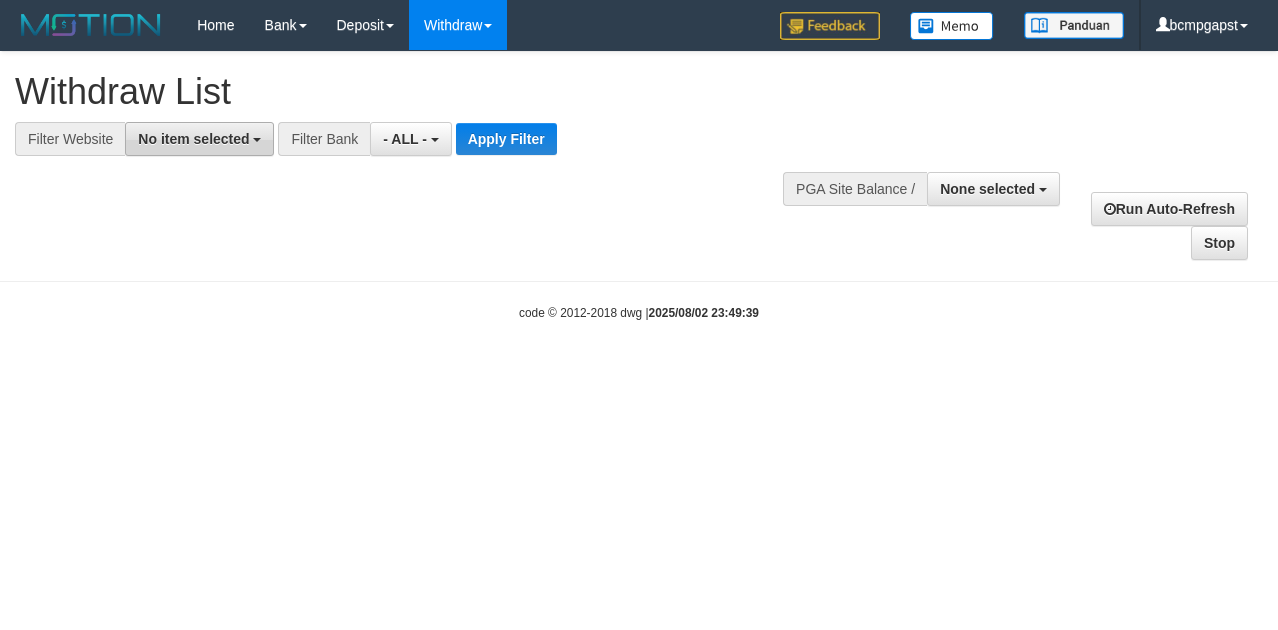 scroll, scrollTop: 0, scrollLeft: 0, axis: both 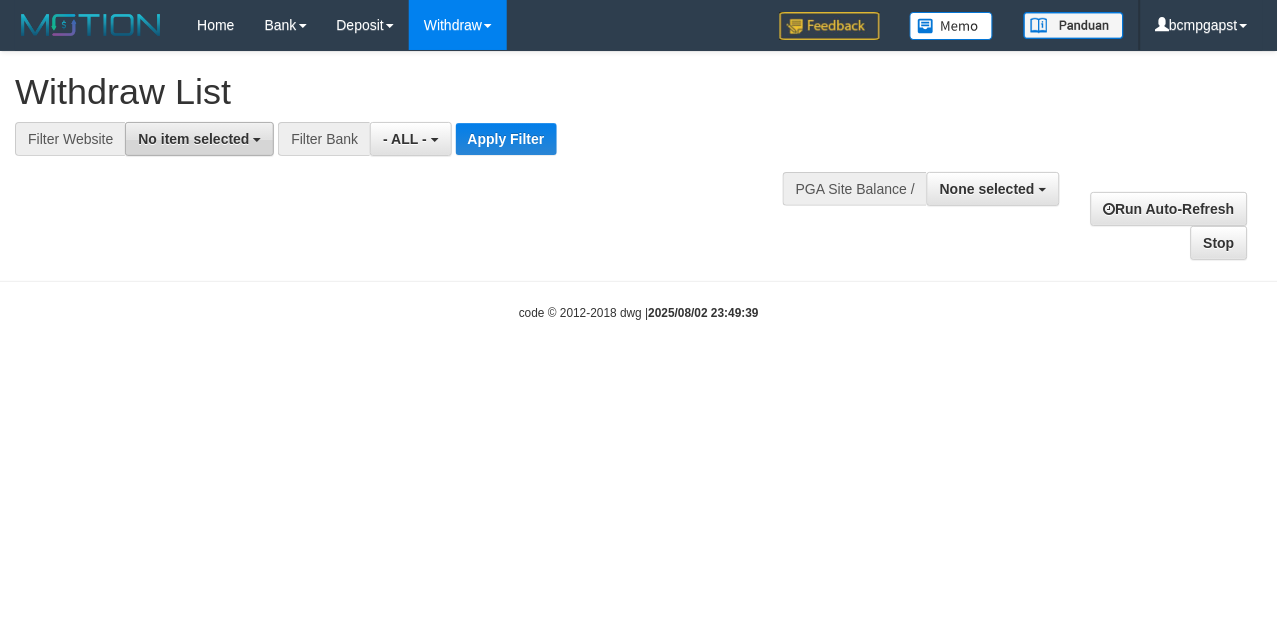 click on "No item selected" at bounding box center (193, 139) 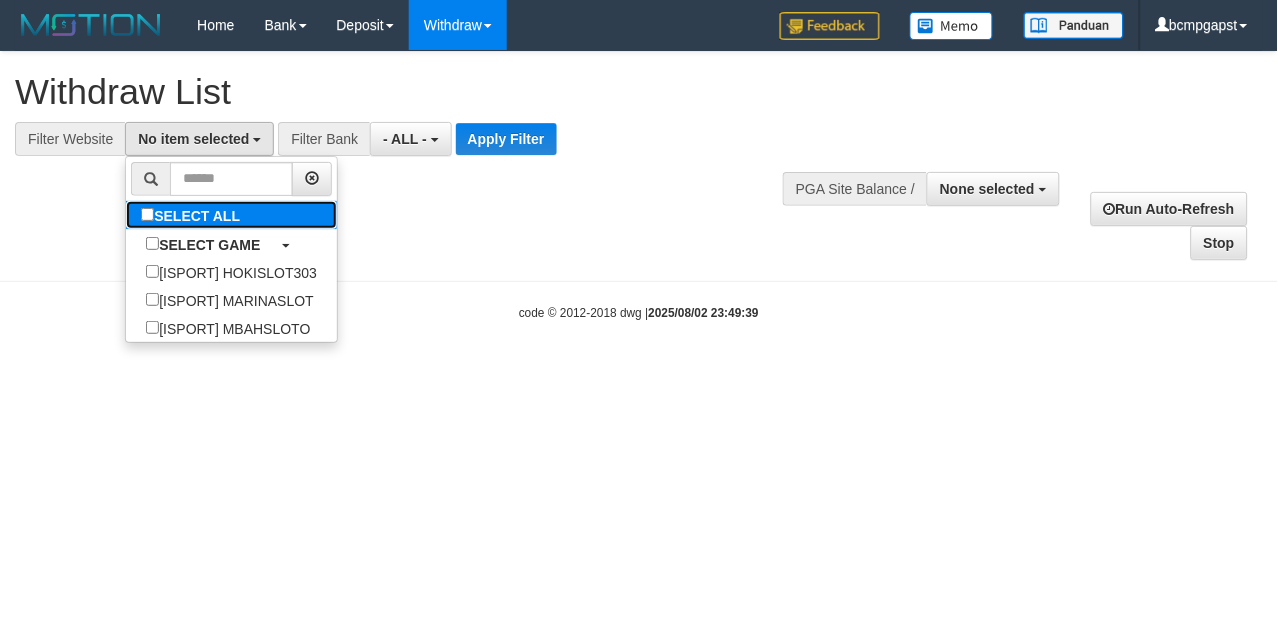 click on "SELECT ALL" at bounding box center (193, 215) 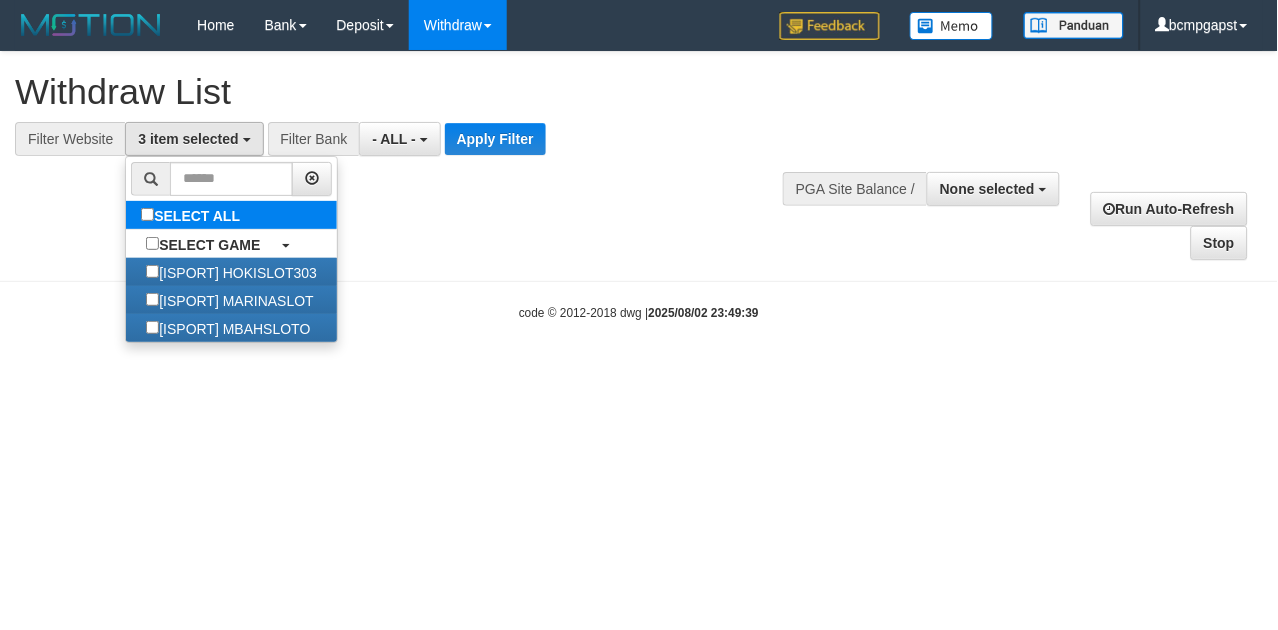 select on "****" 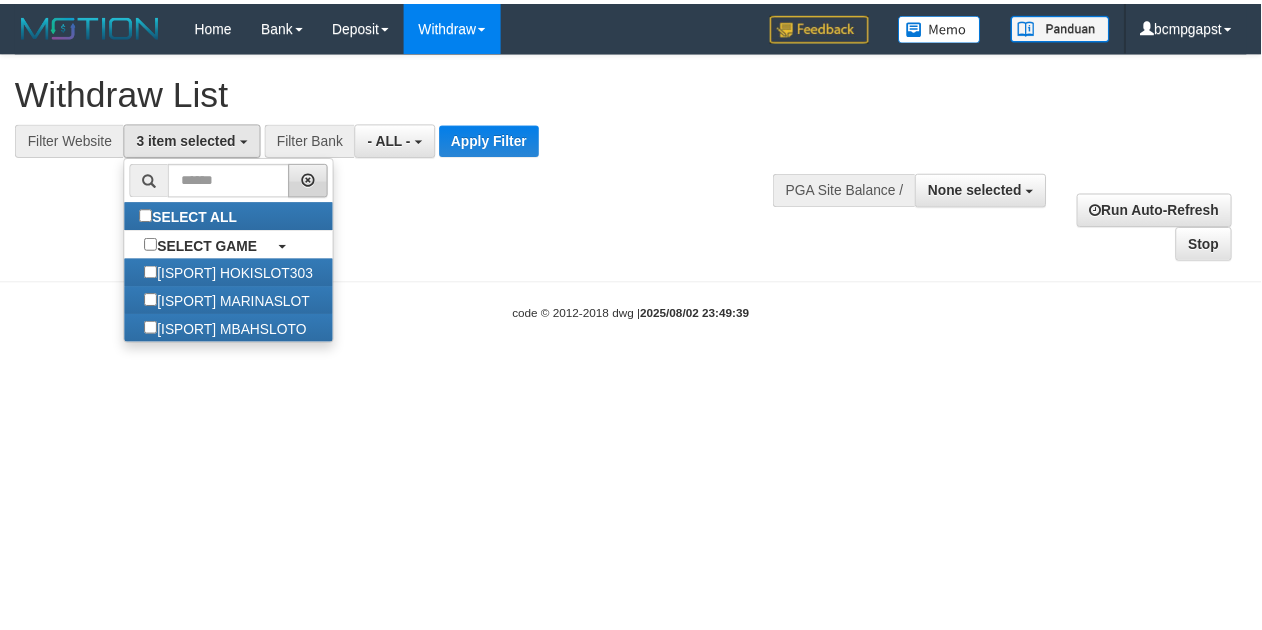 scroll, scrollTop: 17, scrollLeft: 0, axis: vertical 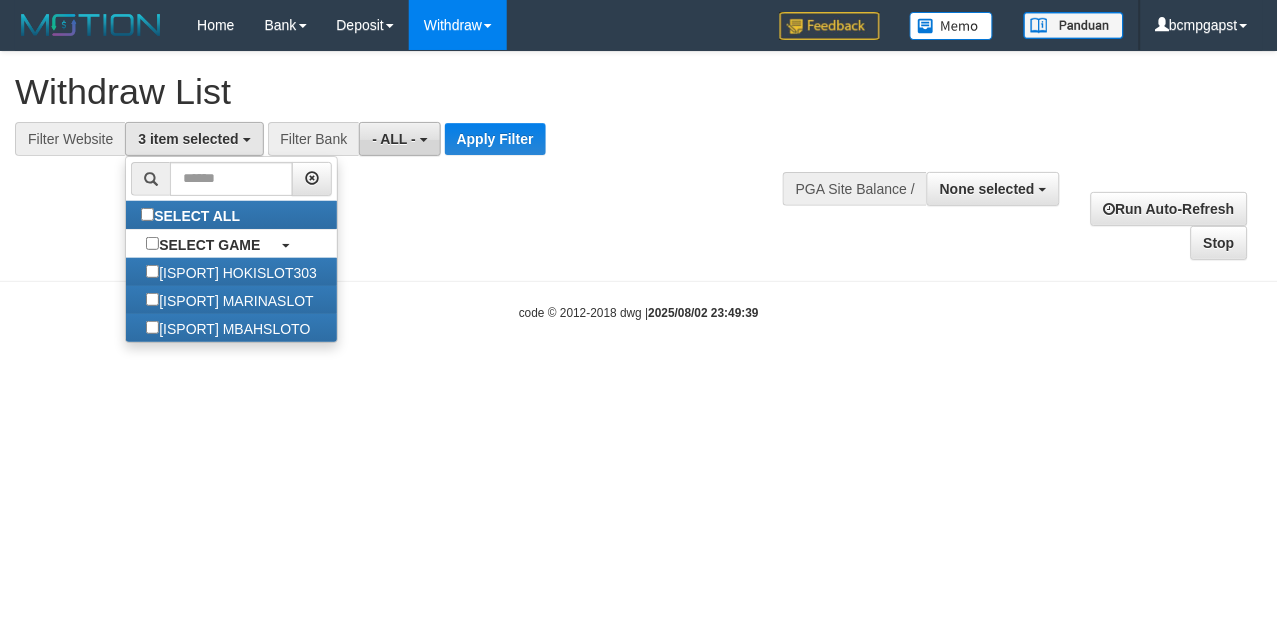 click on "- ALL -" at bounding box center (399, 139) 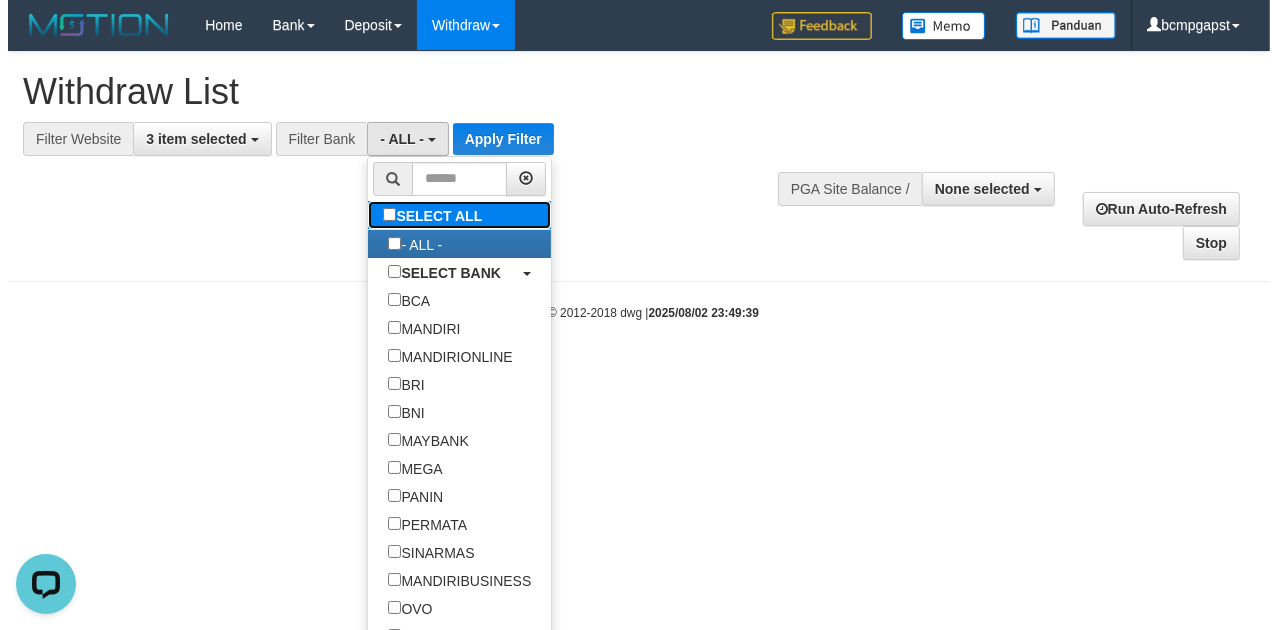 scroll, scrollTop: 0, scrollLeft: 0, axis: both 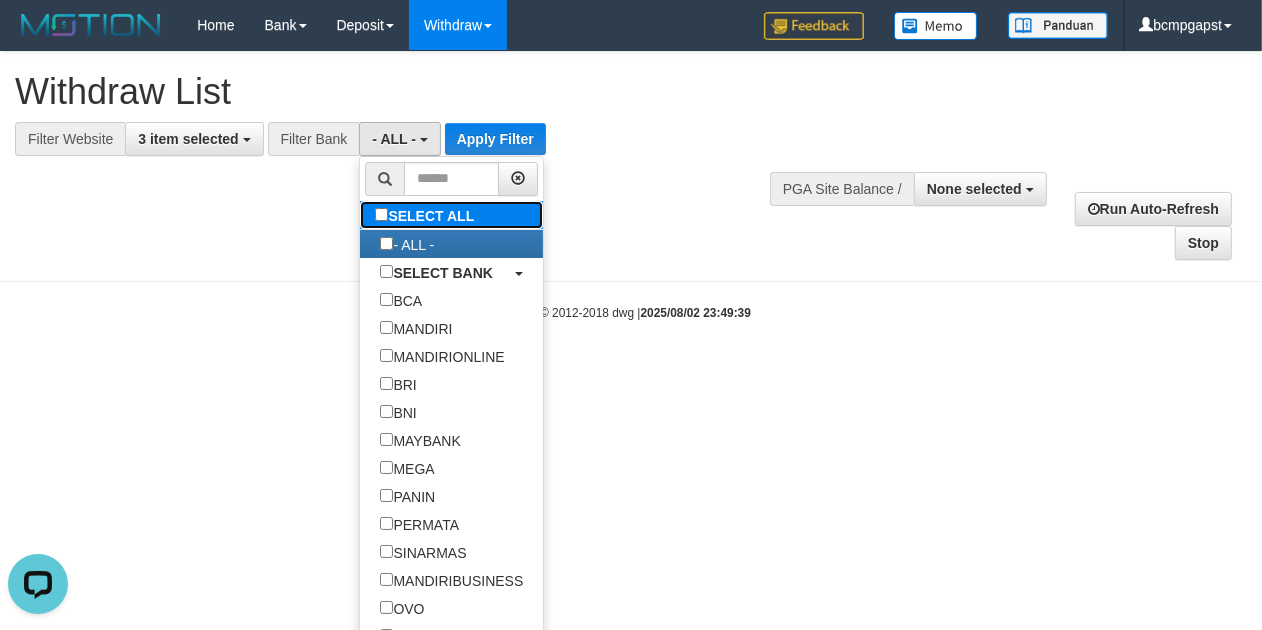 click on "SELECT ALL" at bounding box center (427, 215) 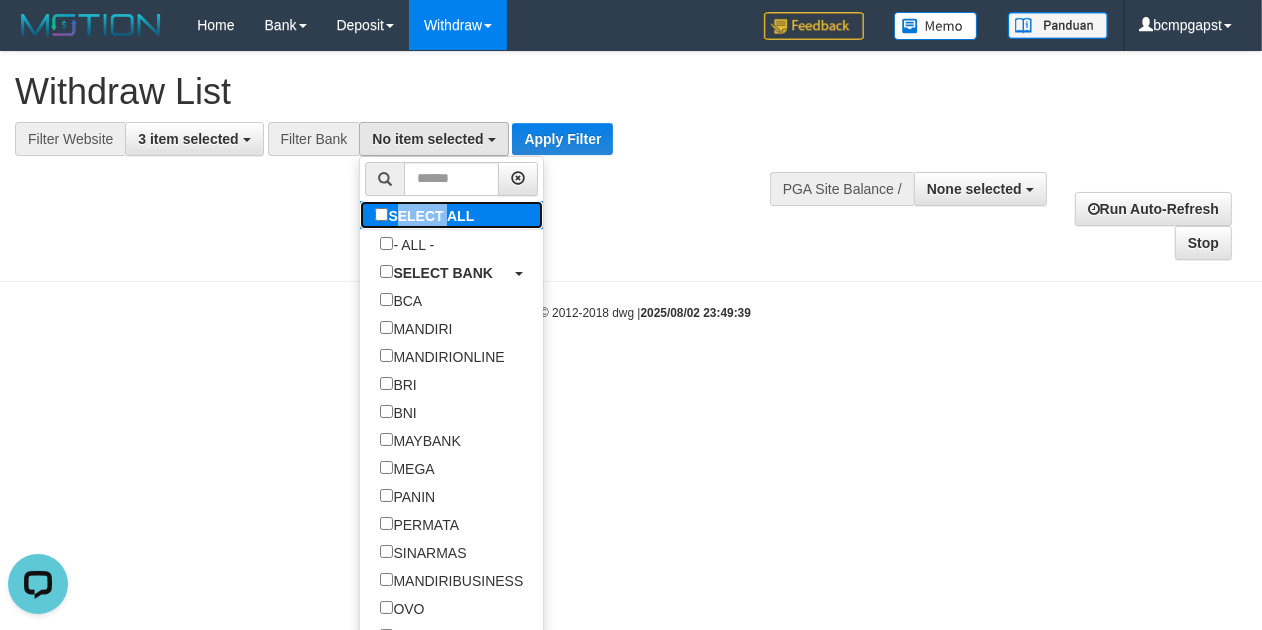 click on "SELECT ALL" at bounding box center (427, 215) 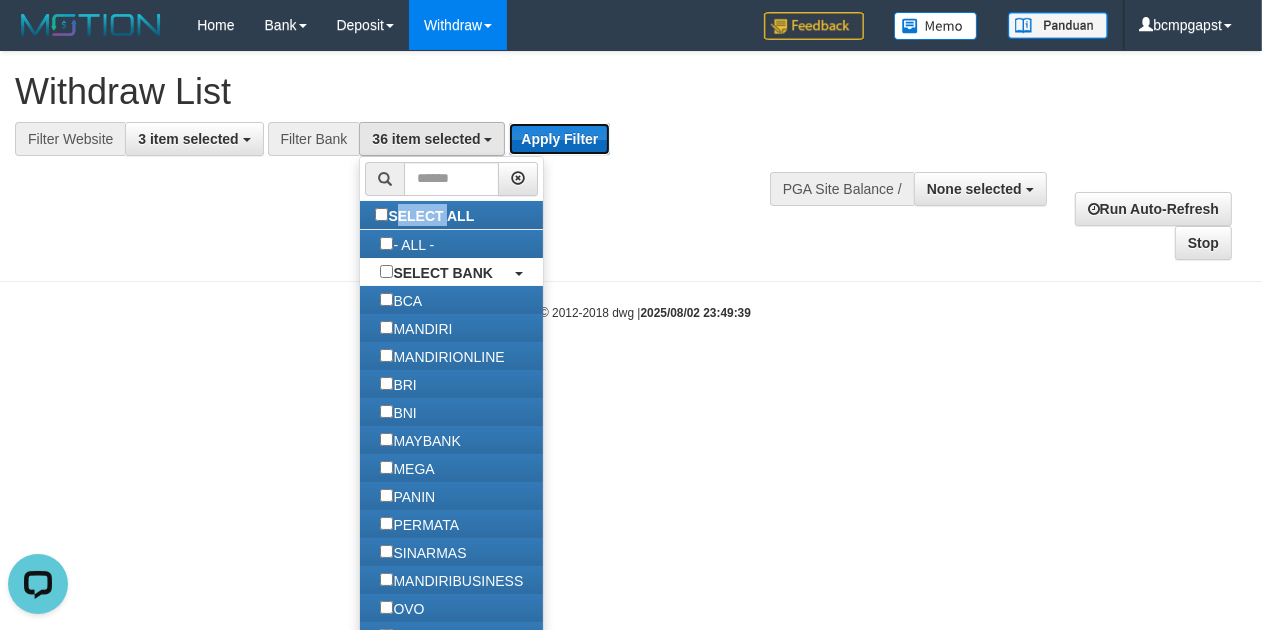 click on "Apply Filter" at bounding box center (559, 139) 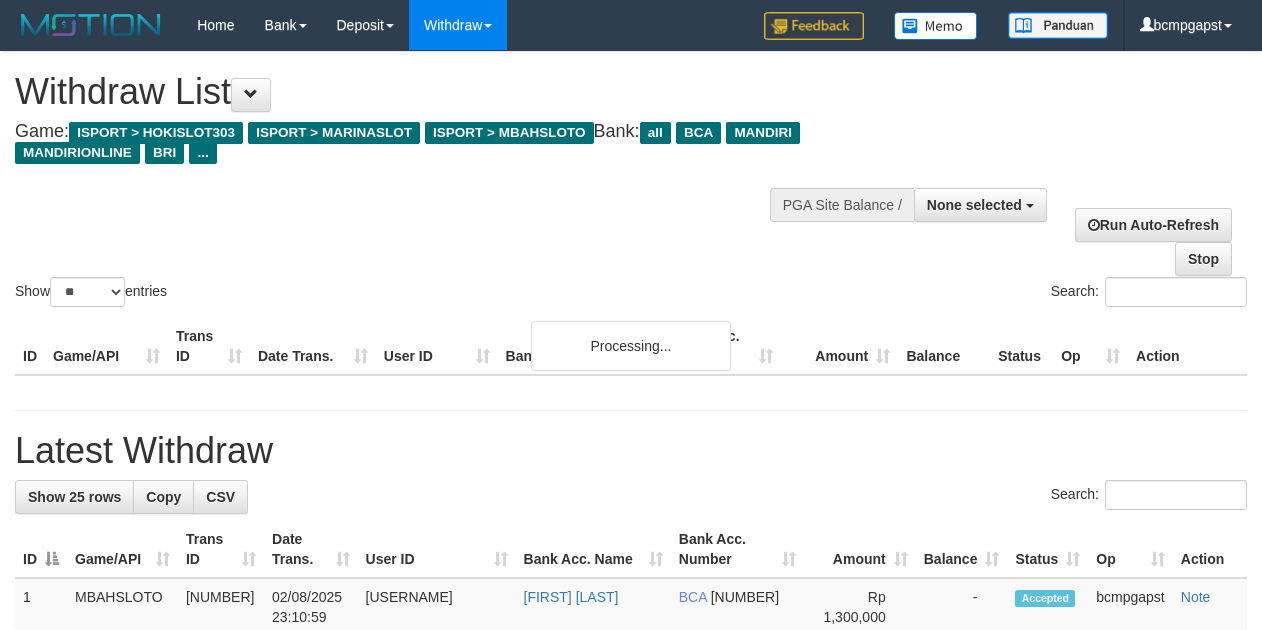 select 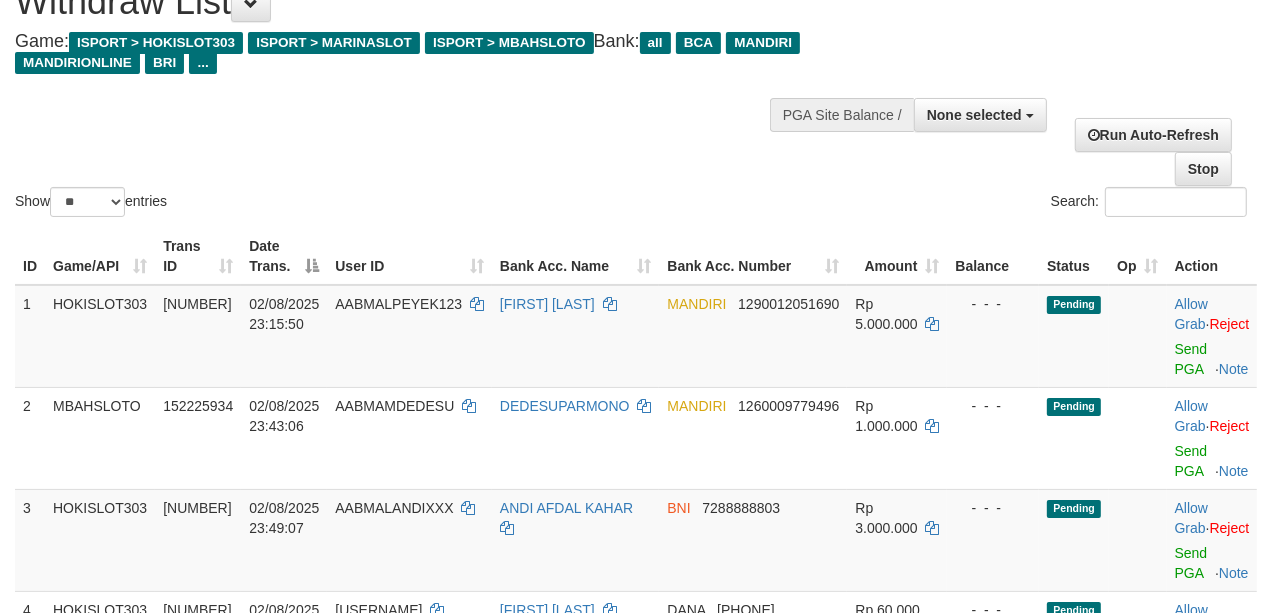 scroll, scrollTop: 296, scrollLeft: 0, axis: vertical 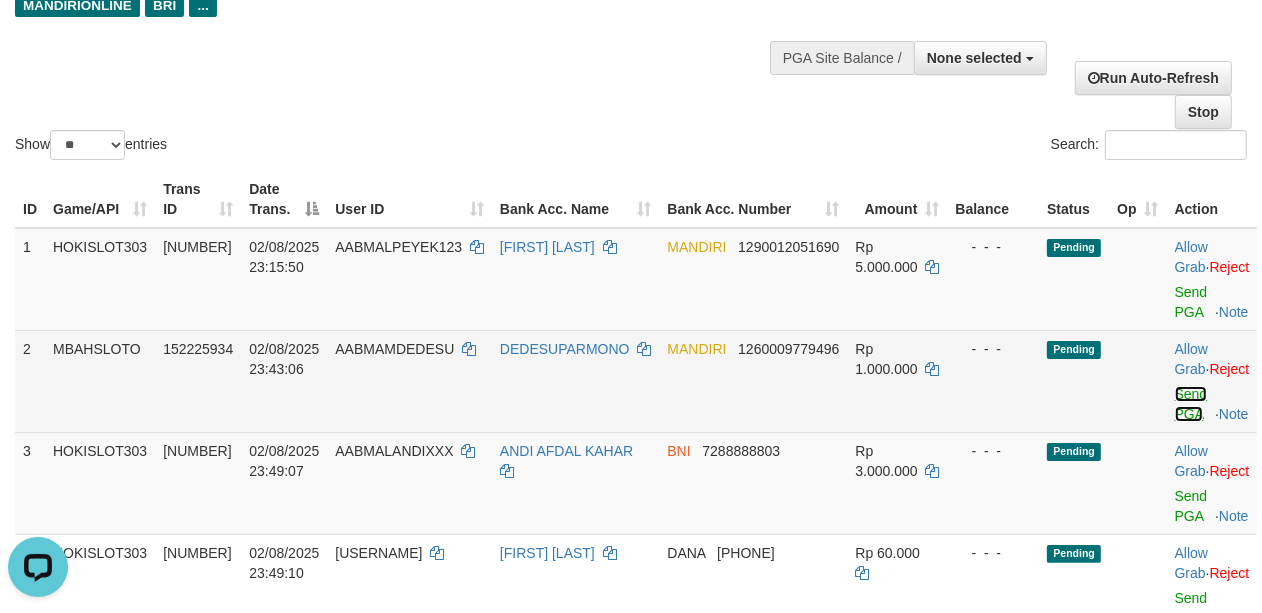 click on "Send PGA" at bounding box center (1191, 404) 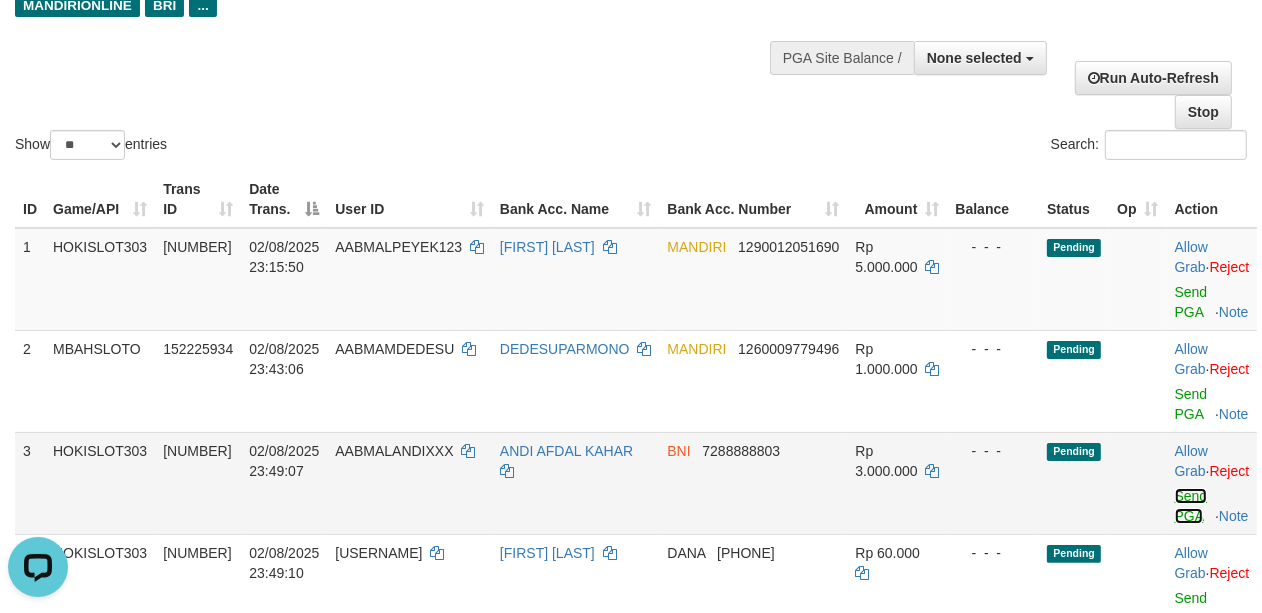 click on "Send PGA" at bounding box center (1191, 506) 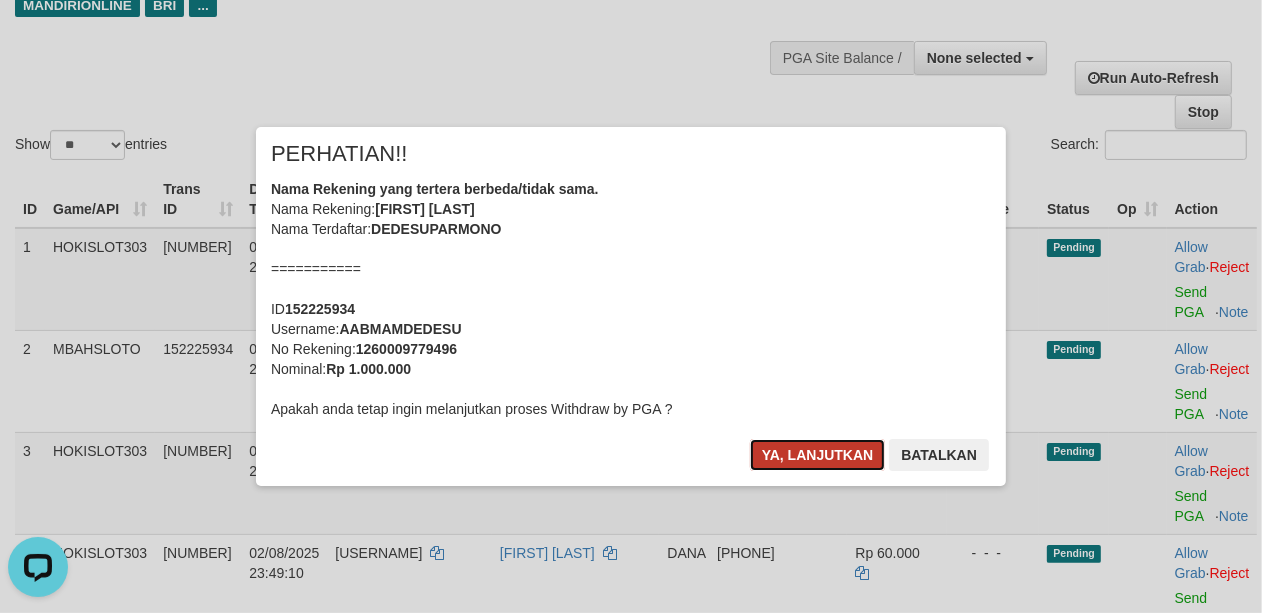 click on "Ya, lanjutkan" at bounding box center (818, 455) 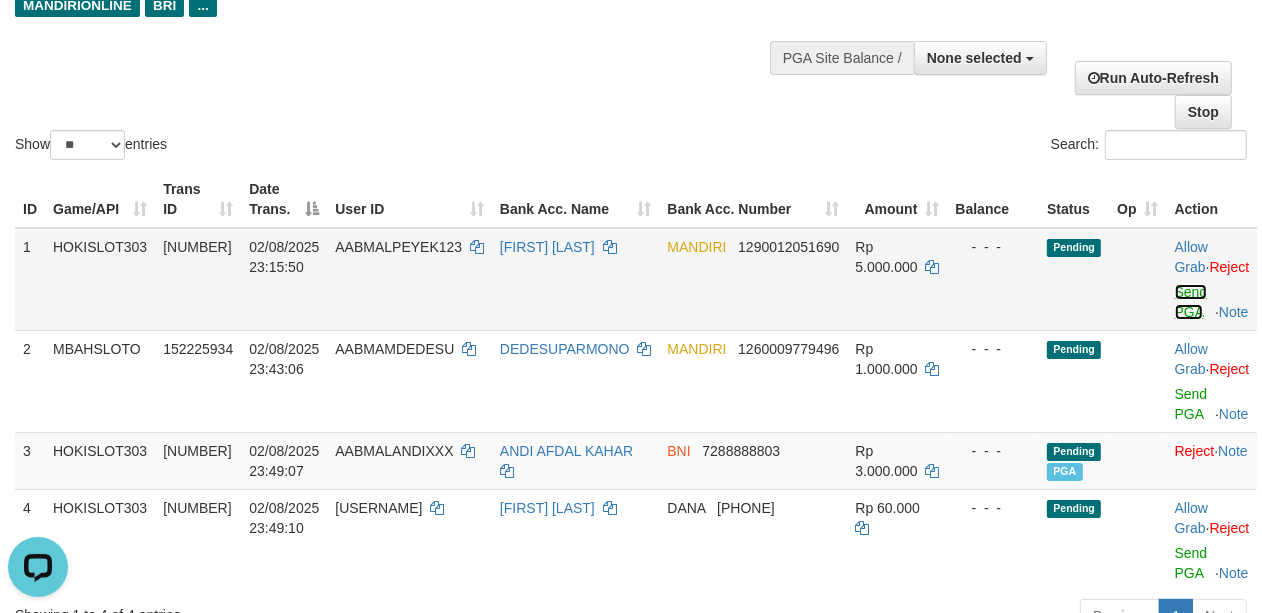 click on "Send PGA" at bounding box center (1191, 302) 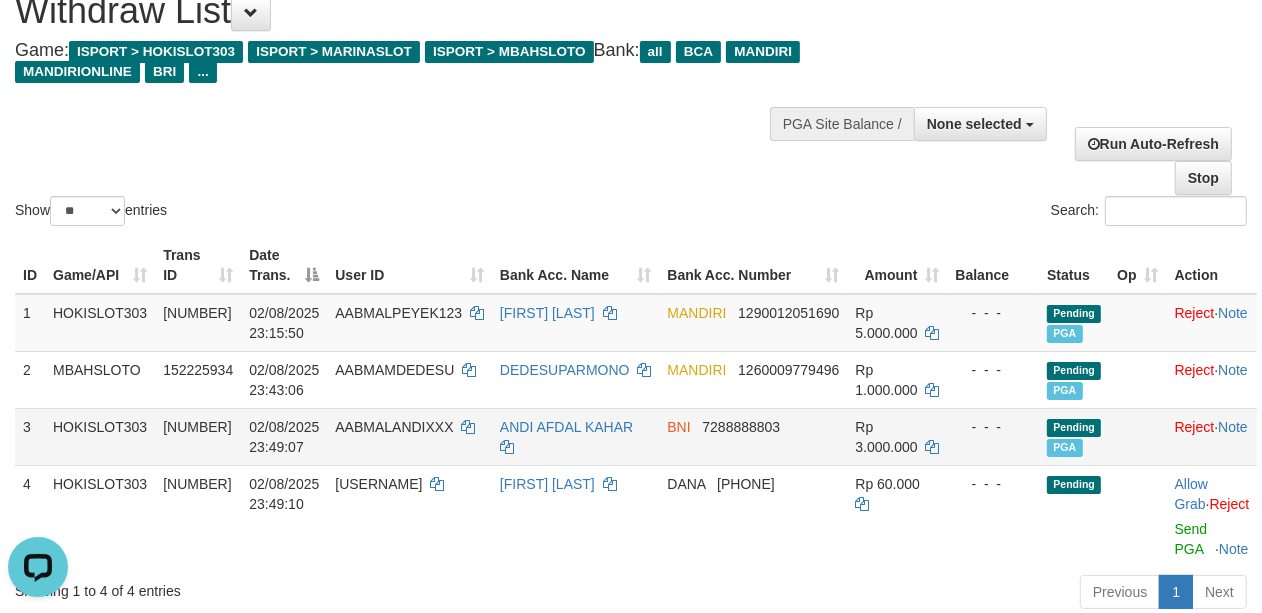 scroll, scrollTop: 0, scrollLeft: 0, axis: both 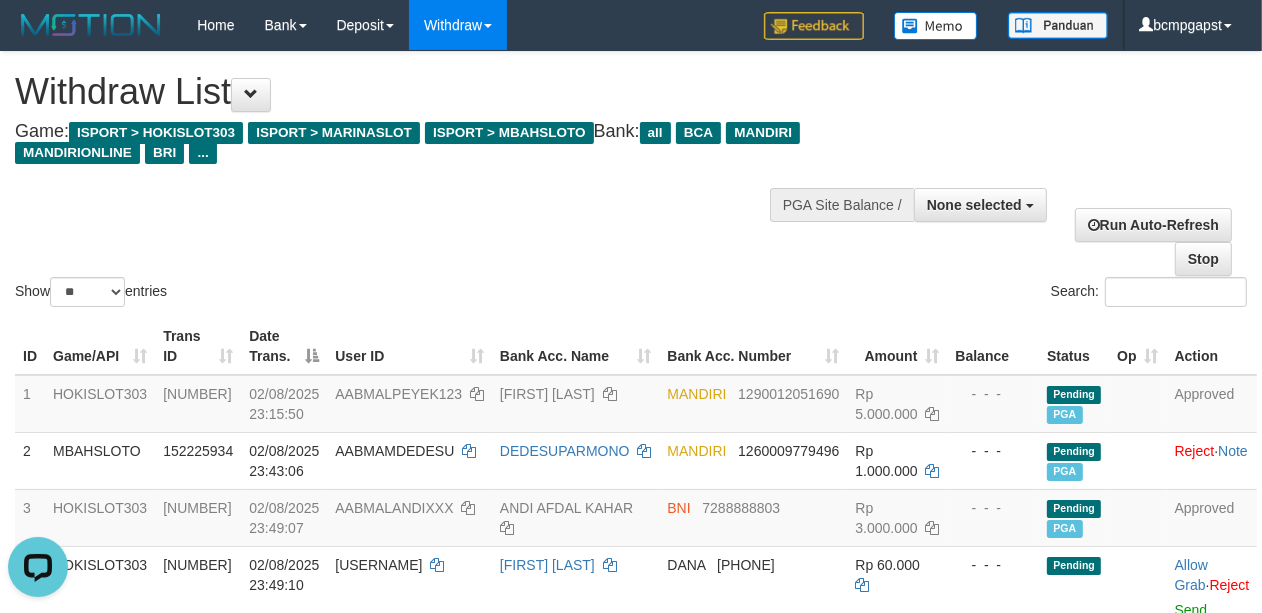 click on "Show  ** ** ** ***  entries Search:" at bounding box center (631, 181) 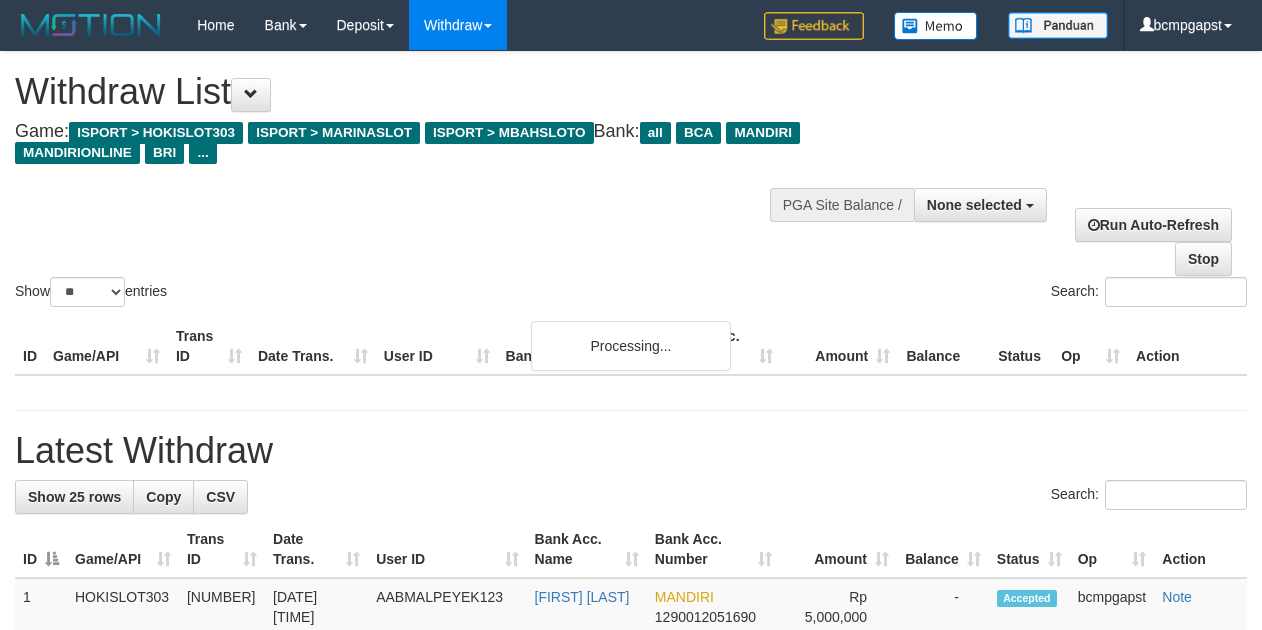 select 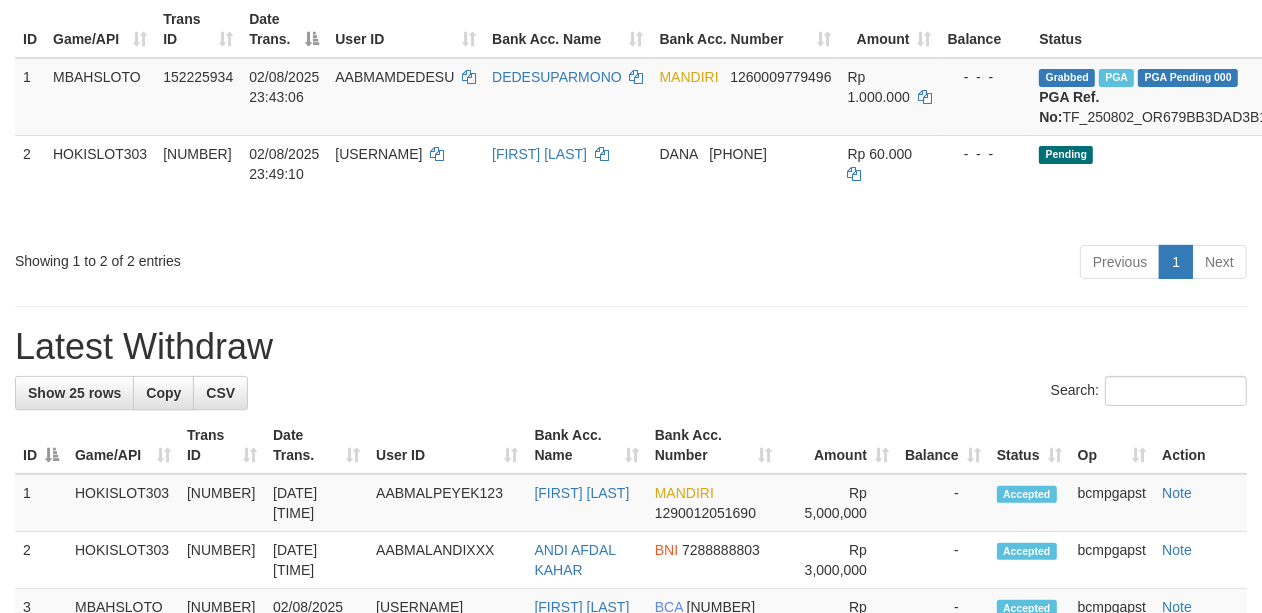 scroll, scrollTop: 222, scrollLeft: 0, axis: vertical 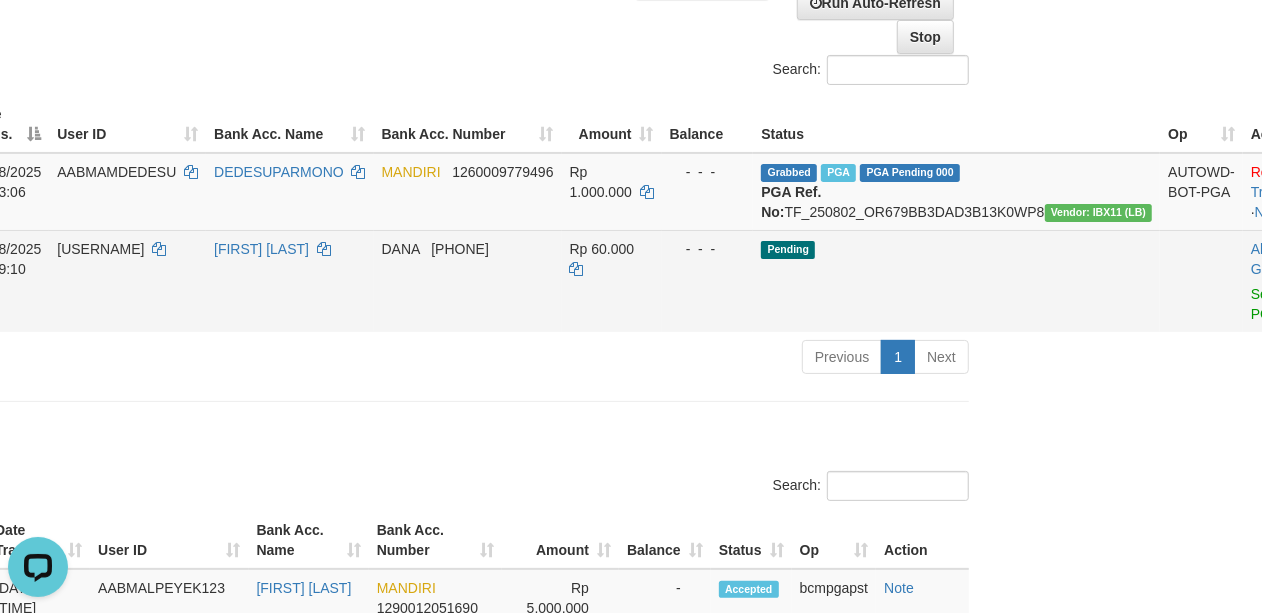 click on "Reject" at bounding box center [1306, 269] 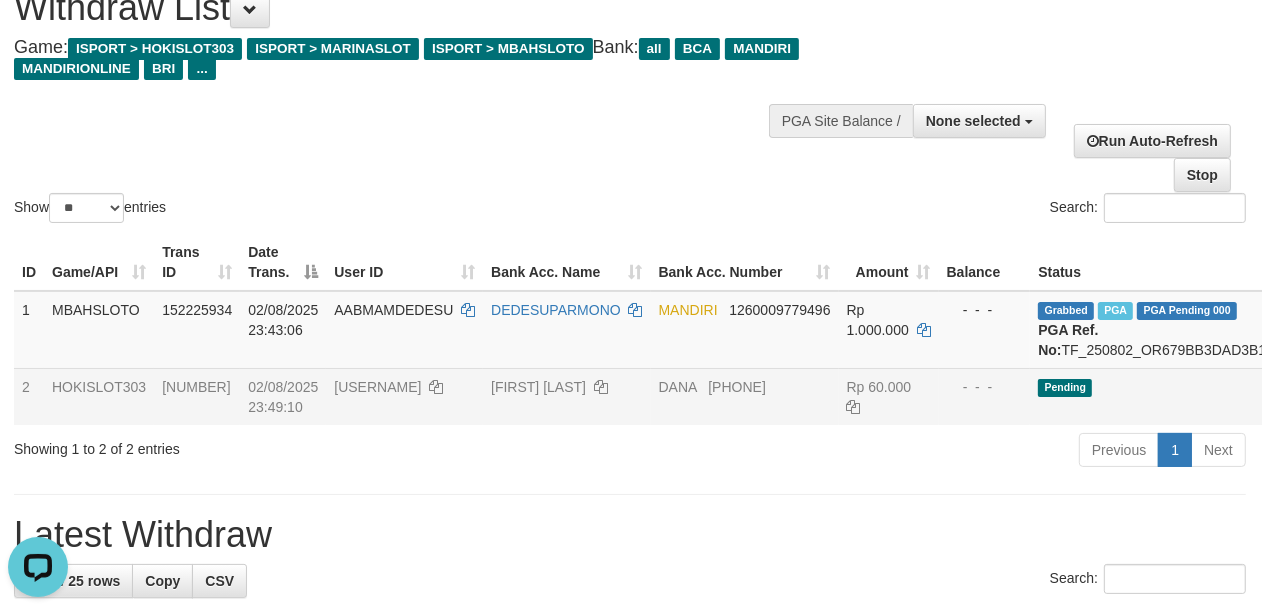 scroll, scrollTop: 74, scrollLeft: 1, axis: both 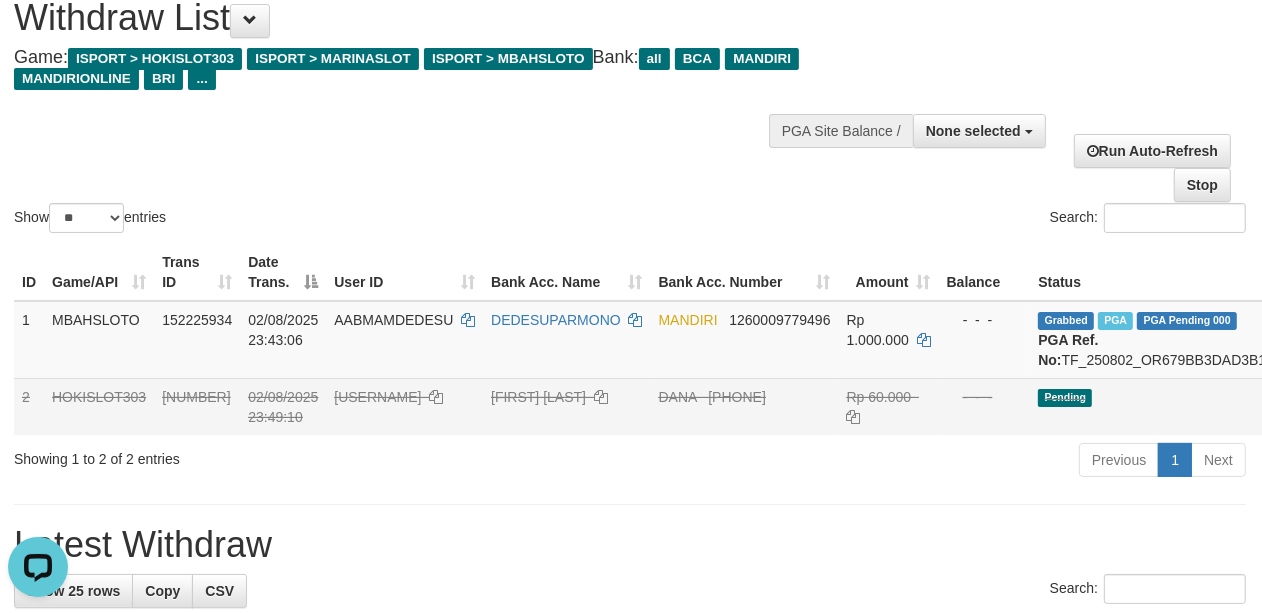 click on "Previous 1 Next" at bounding box center [893, 462] 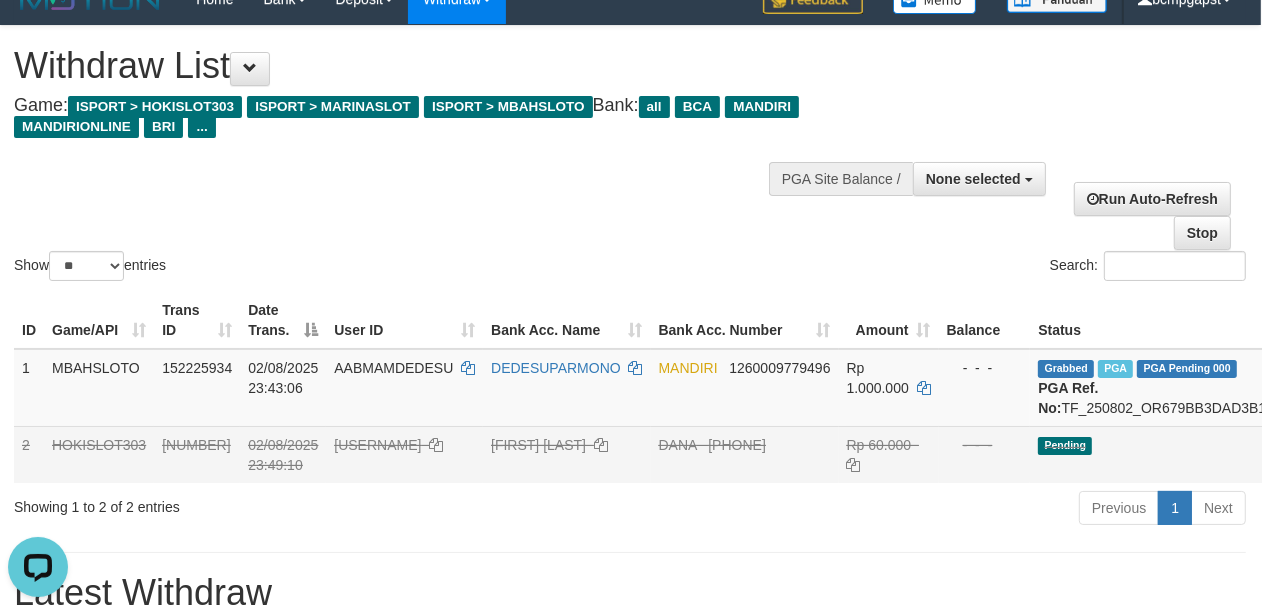 scroll, scrollTop: 0, scrollLeft: 1, axis: horizontal 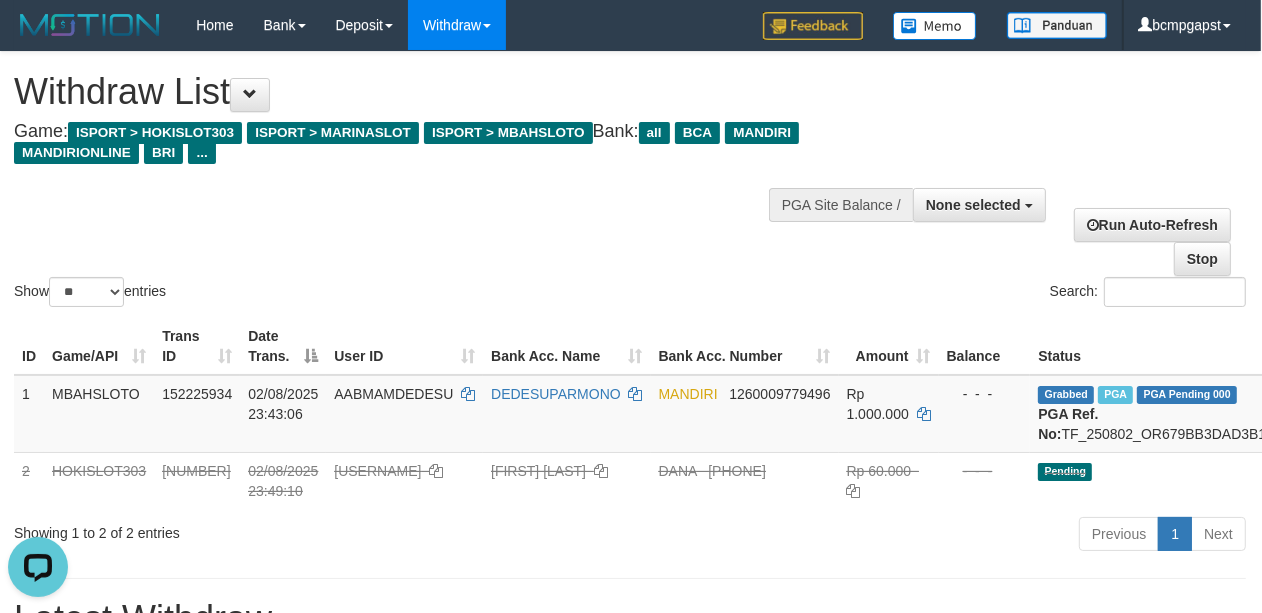 drag, startPoint x: 868, startPoint y: 260, endPoint x: 687, endPoint y: 262, distance: 181.01105 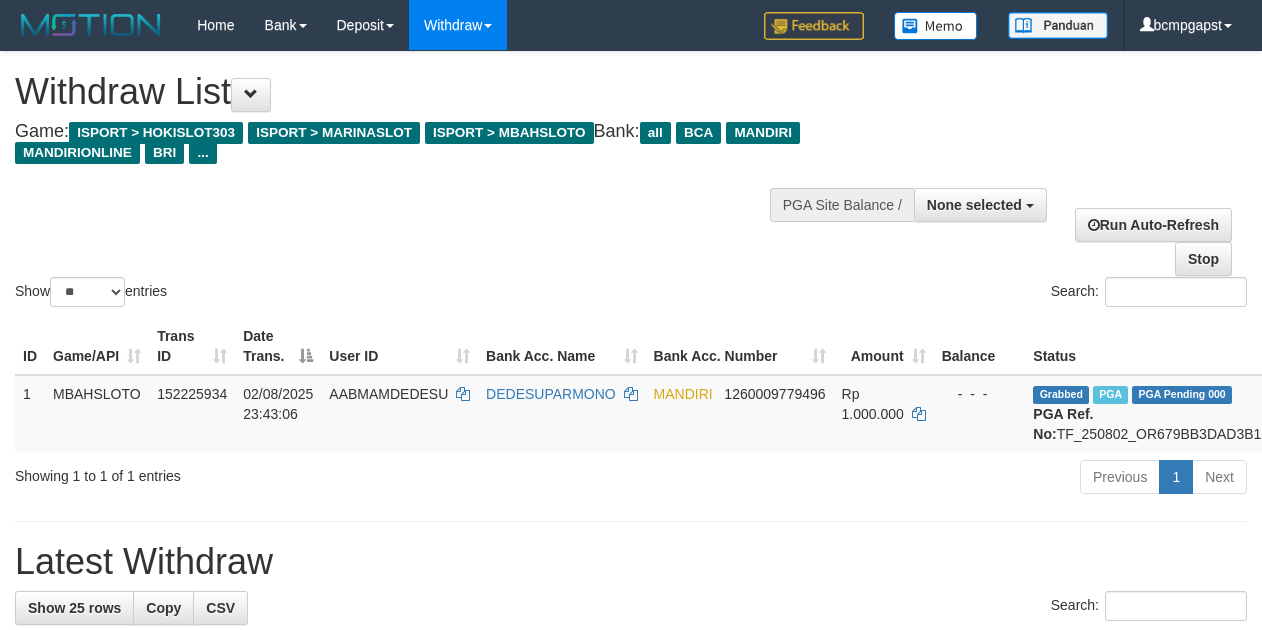 select 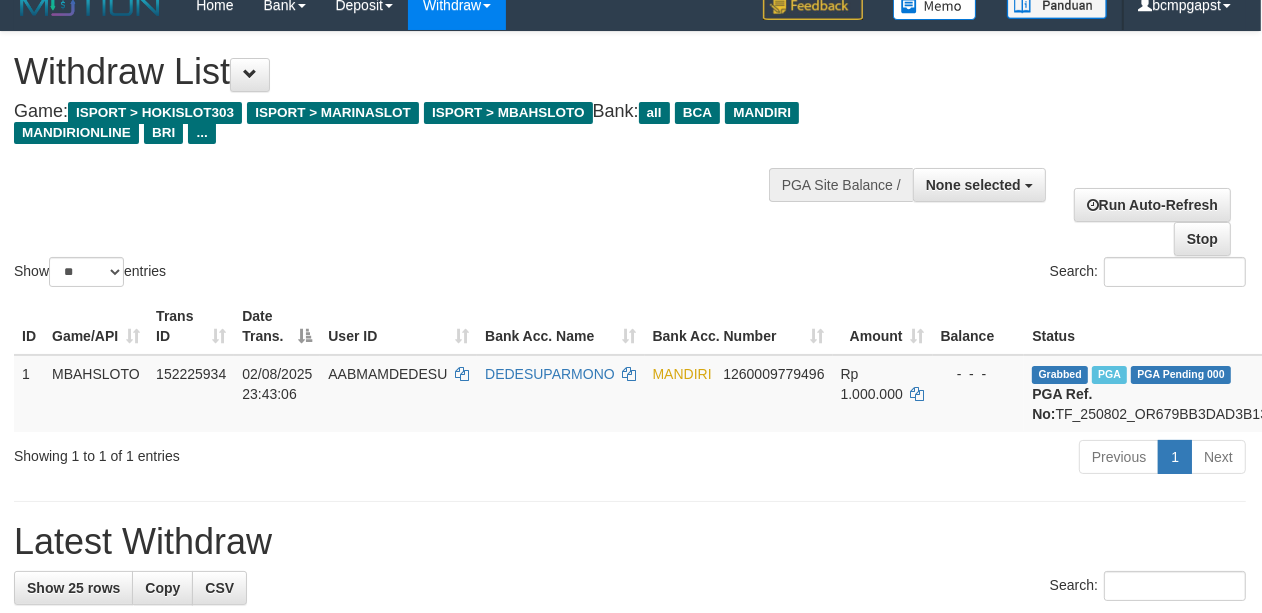 scroll, scrollTop: 0, scrollLeft: 1, axis: horizontal 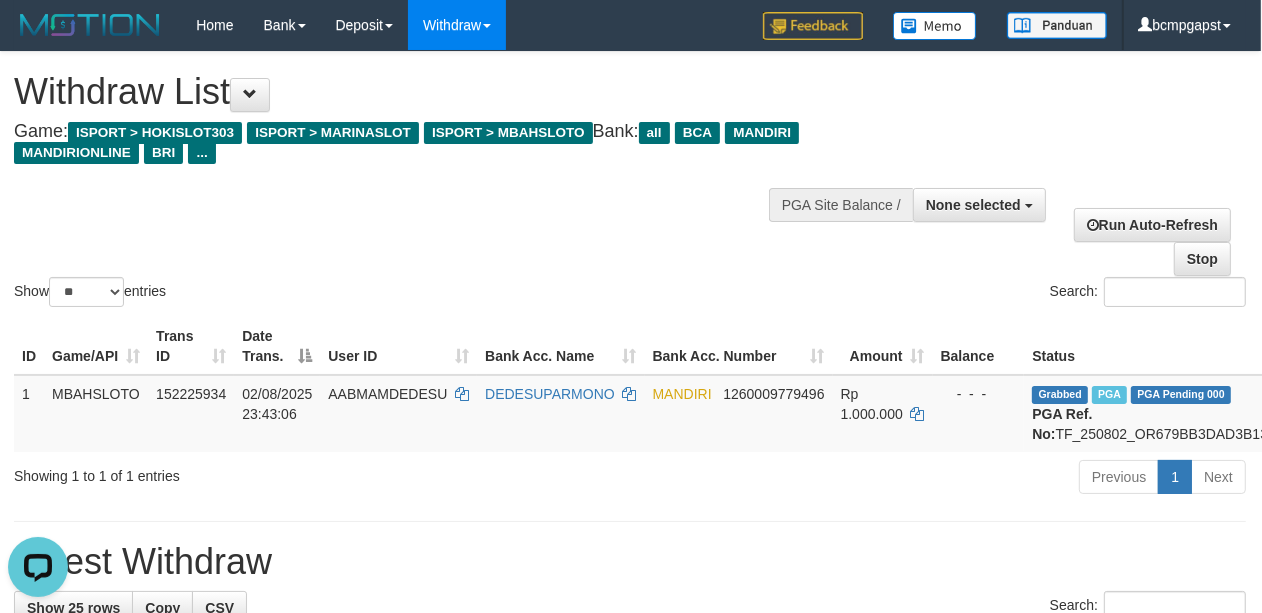 click on "Latest Withdraw" at bounding box center (630, 562) 